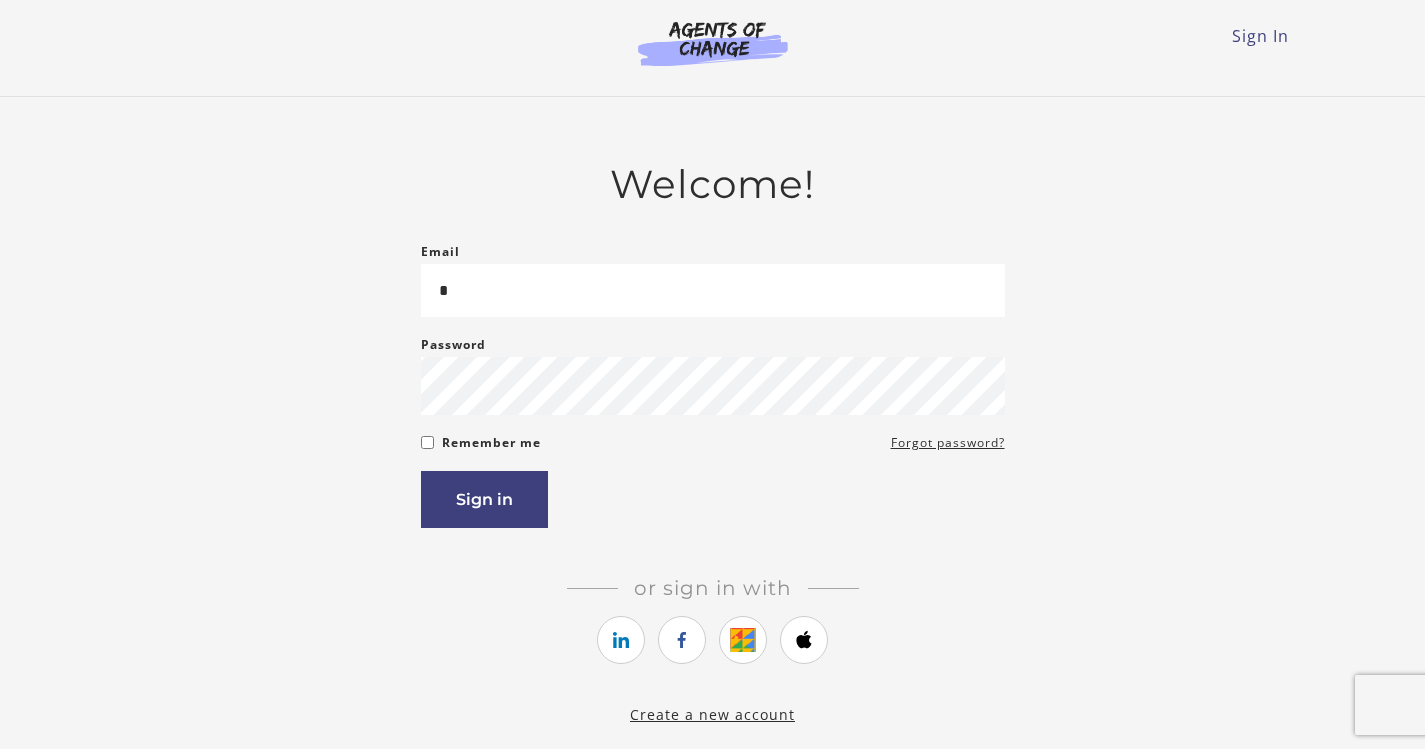 scroll, scrollTop: 0, scrollLeft: 0, axis: both 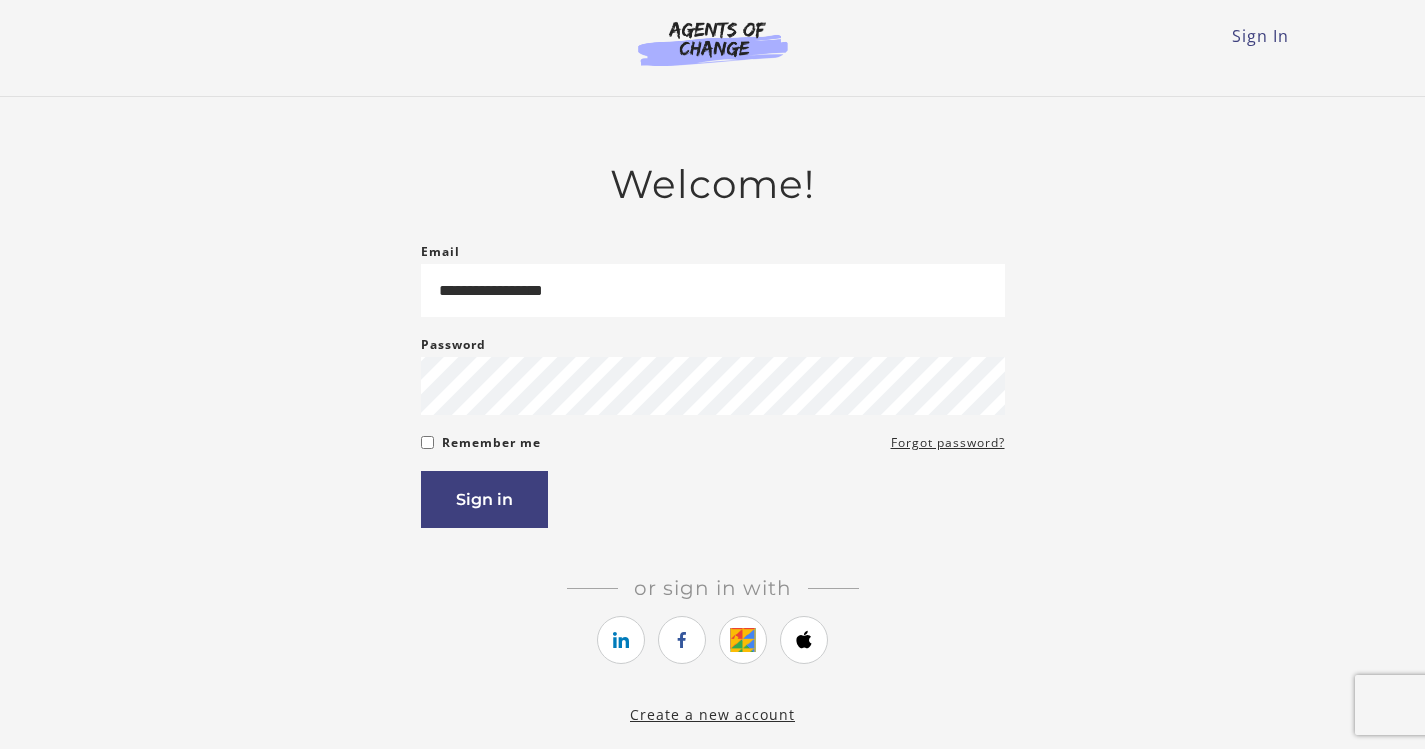 type on "**********" 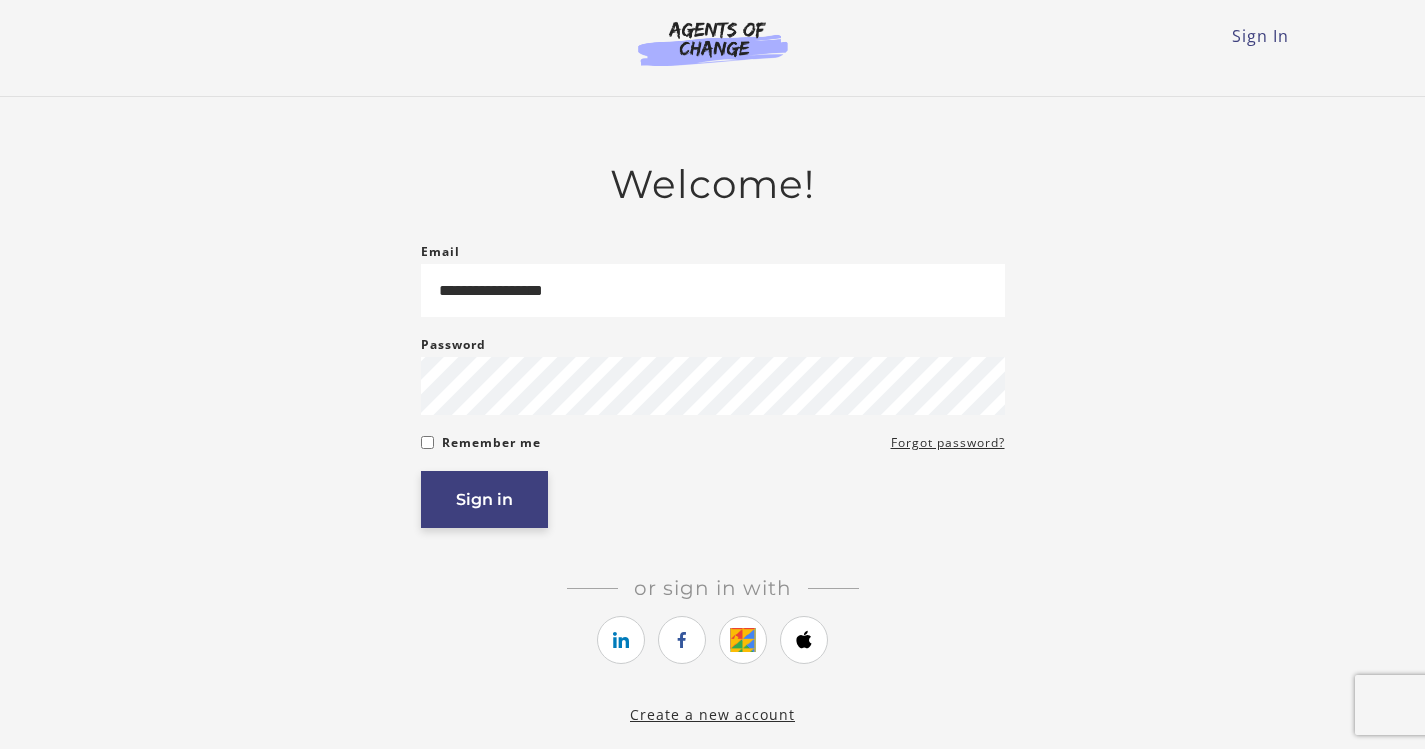 click on "Sign in" at bounding box center [484, 499] 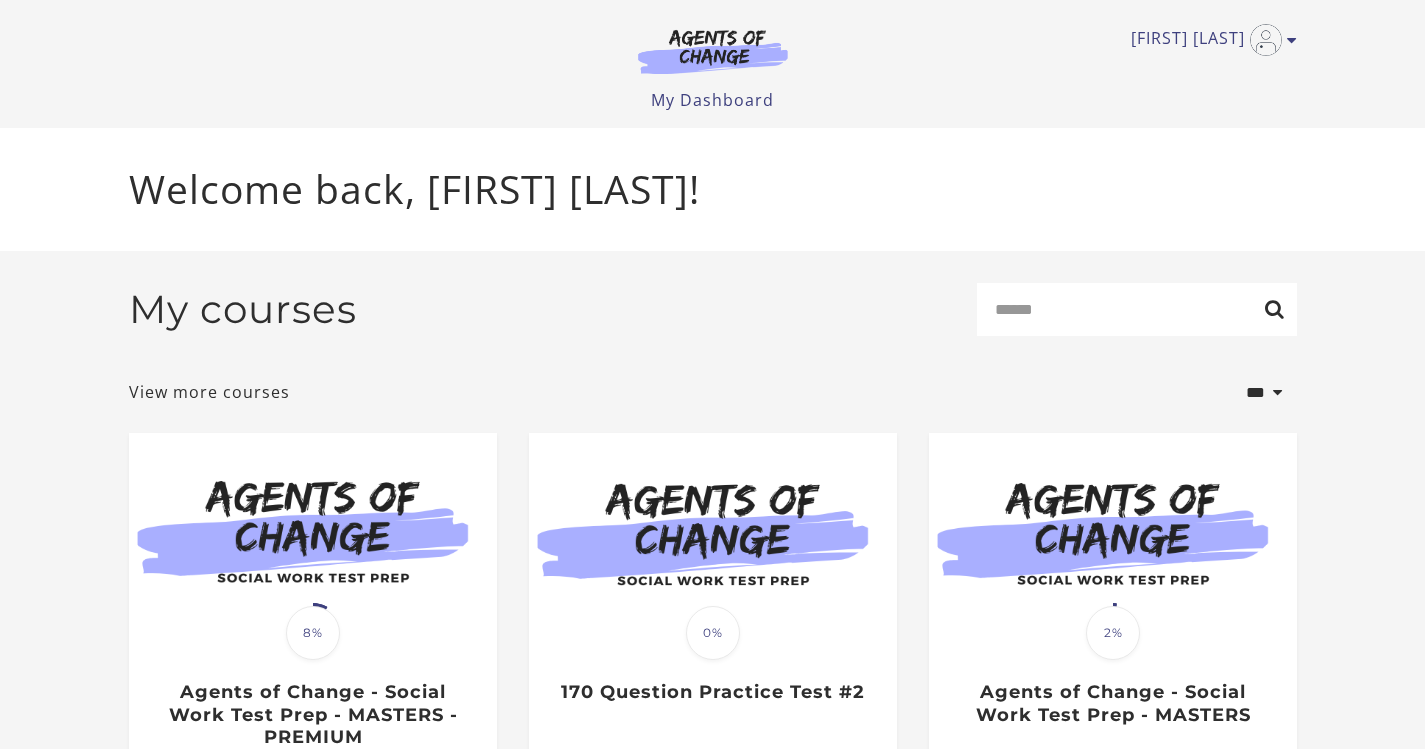 scroll, scrollTop: 0, scrollLeft: 0, axis: both 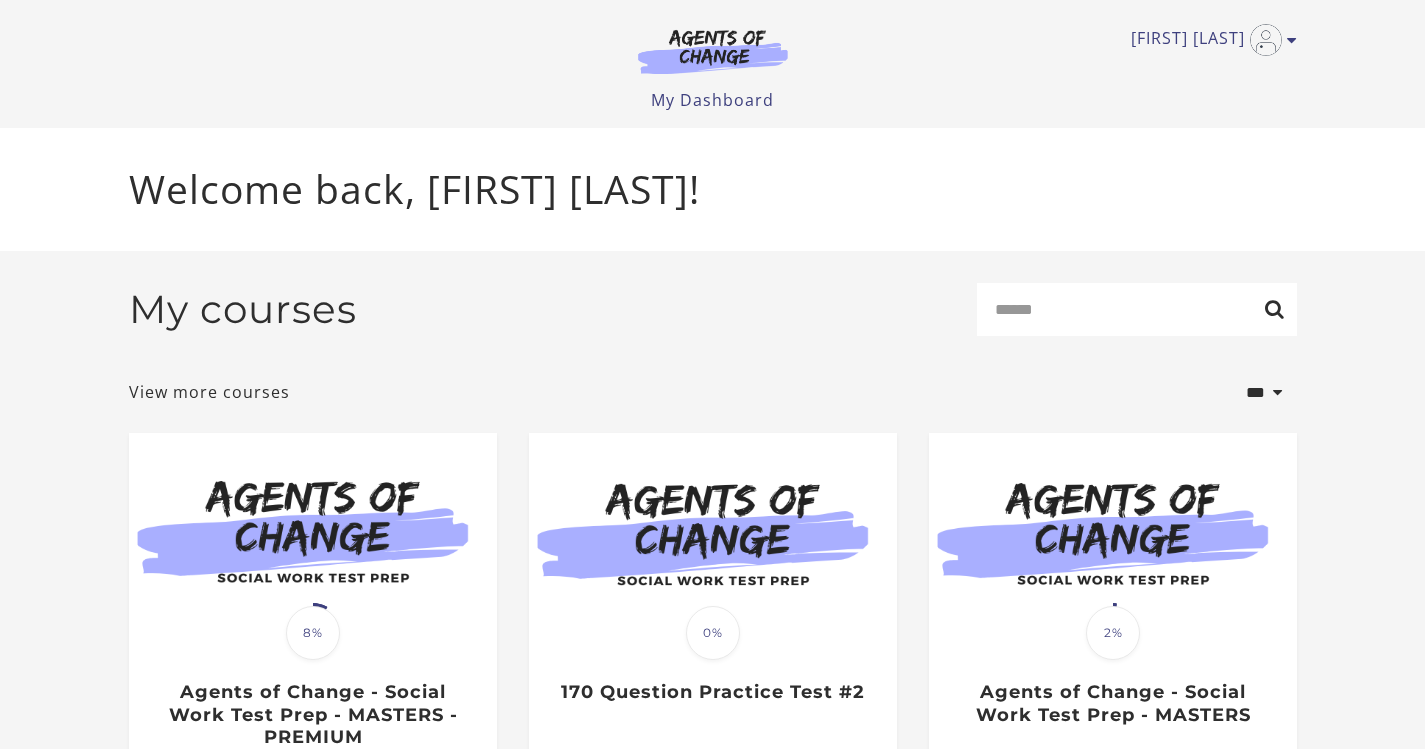 drag, startPoint x: 1127, startPoint y: 1, endPoint x: 1002, endPoint y: 76, distance: 145.7738 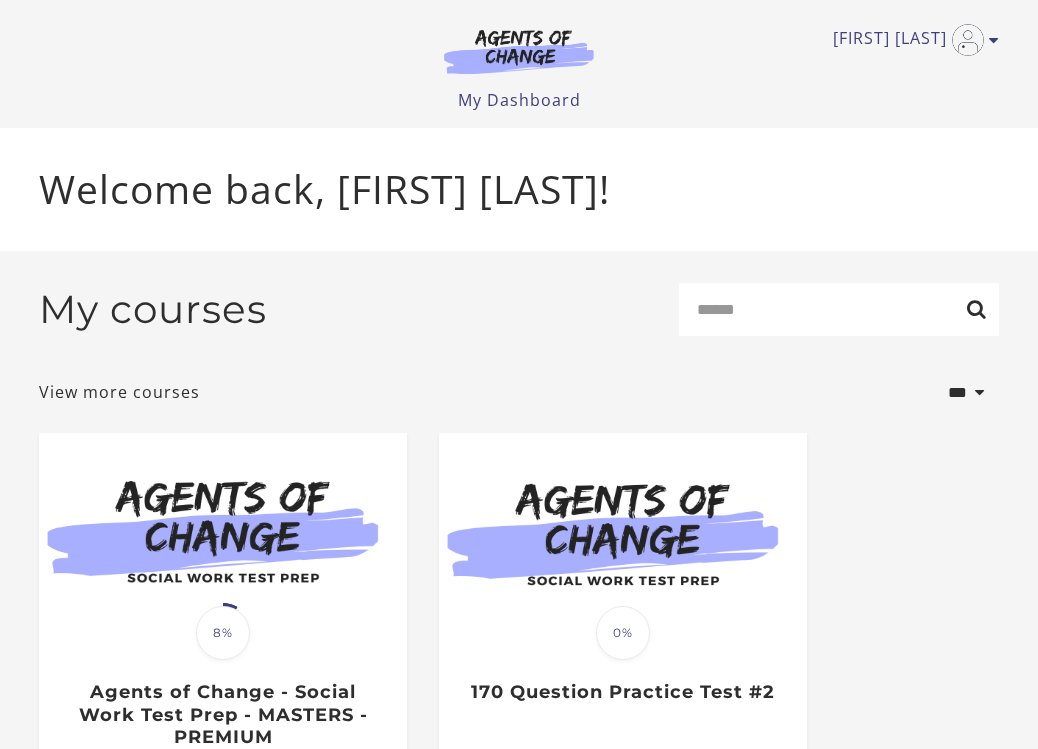 click on "Myra G
My Account
Support
Sign Out
Toggle menu
Menu
My Dashboard
My Account
Support
Sign Out" at bounding box center [519, 56] 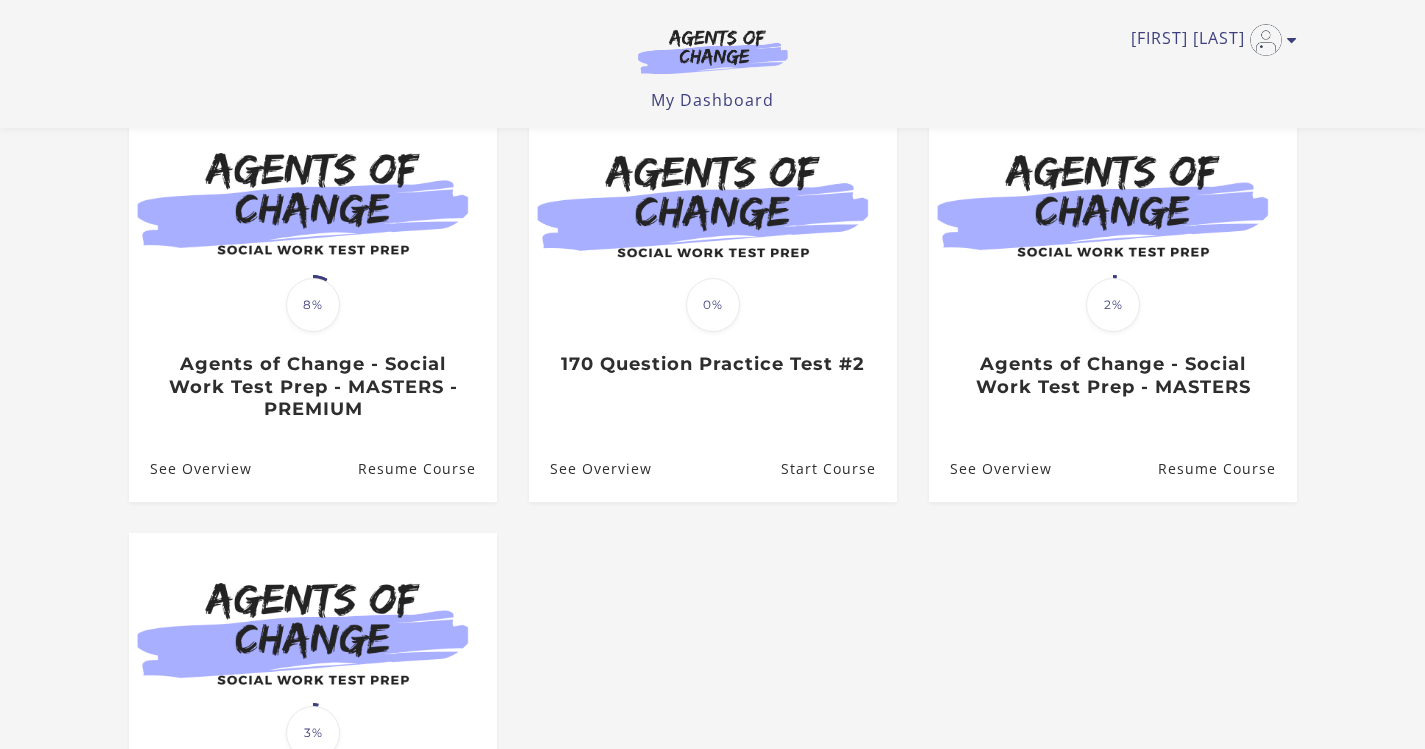 scroll, scrollTop: 100, scrollLeft: 0, axis: vertical 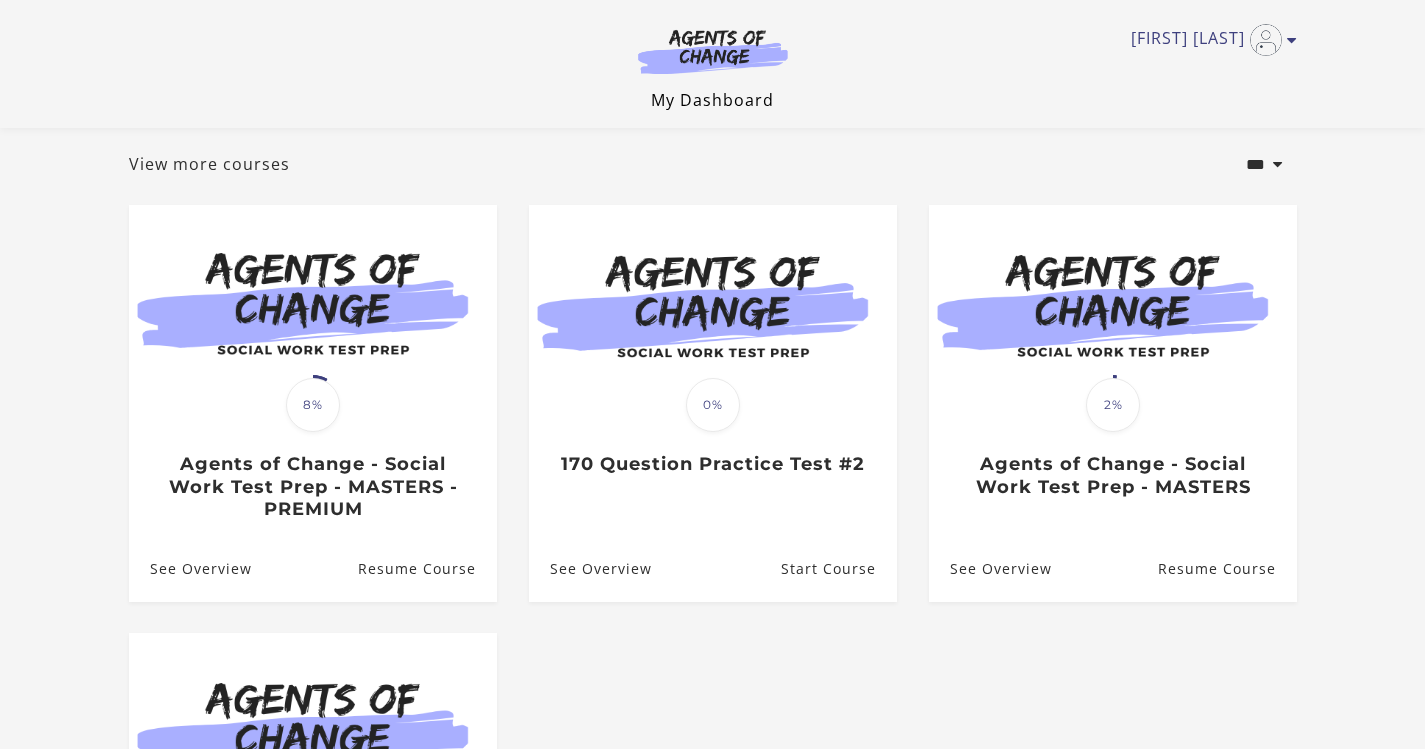 click on "My Dashboard" at bounding box center [712, 100] 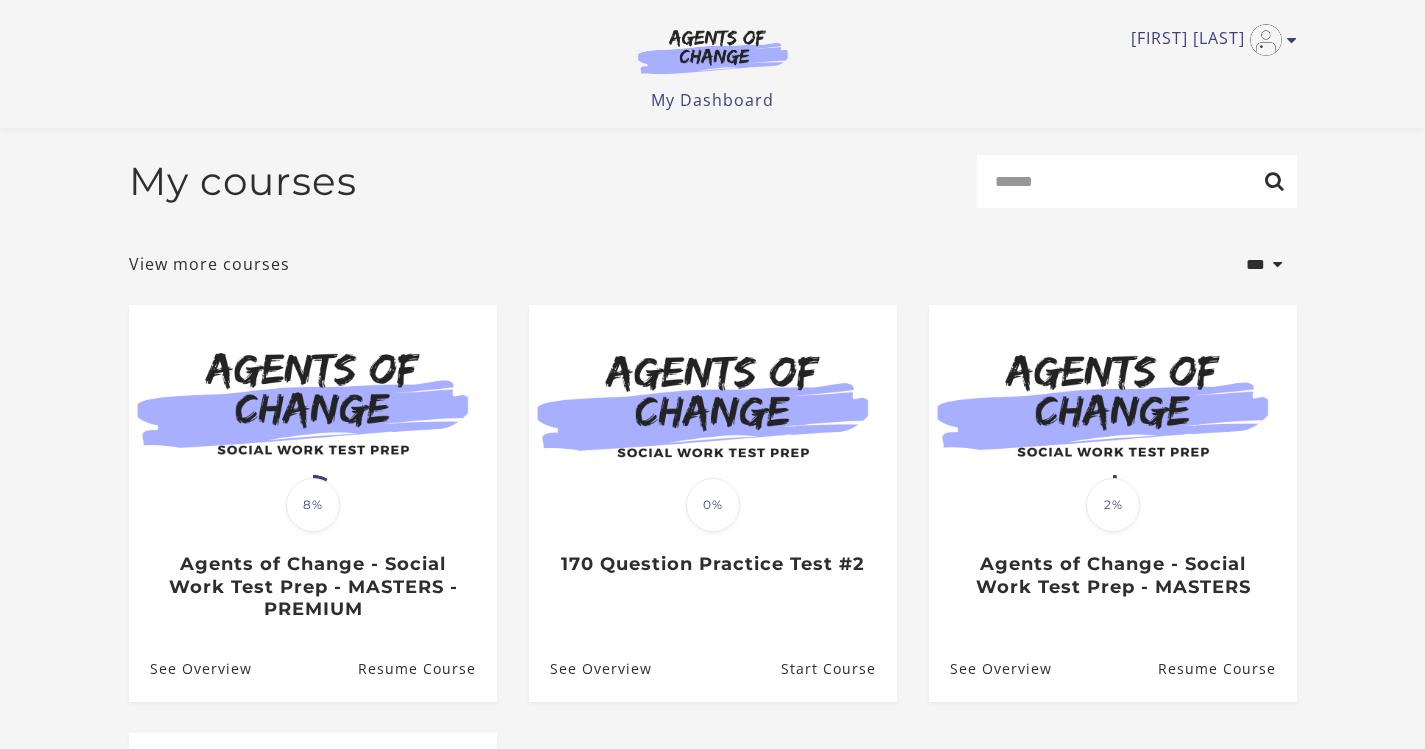 scroll, scrollTop: 400, scrollLeft: 0, axis: vertical 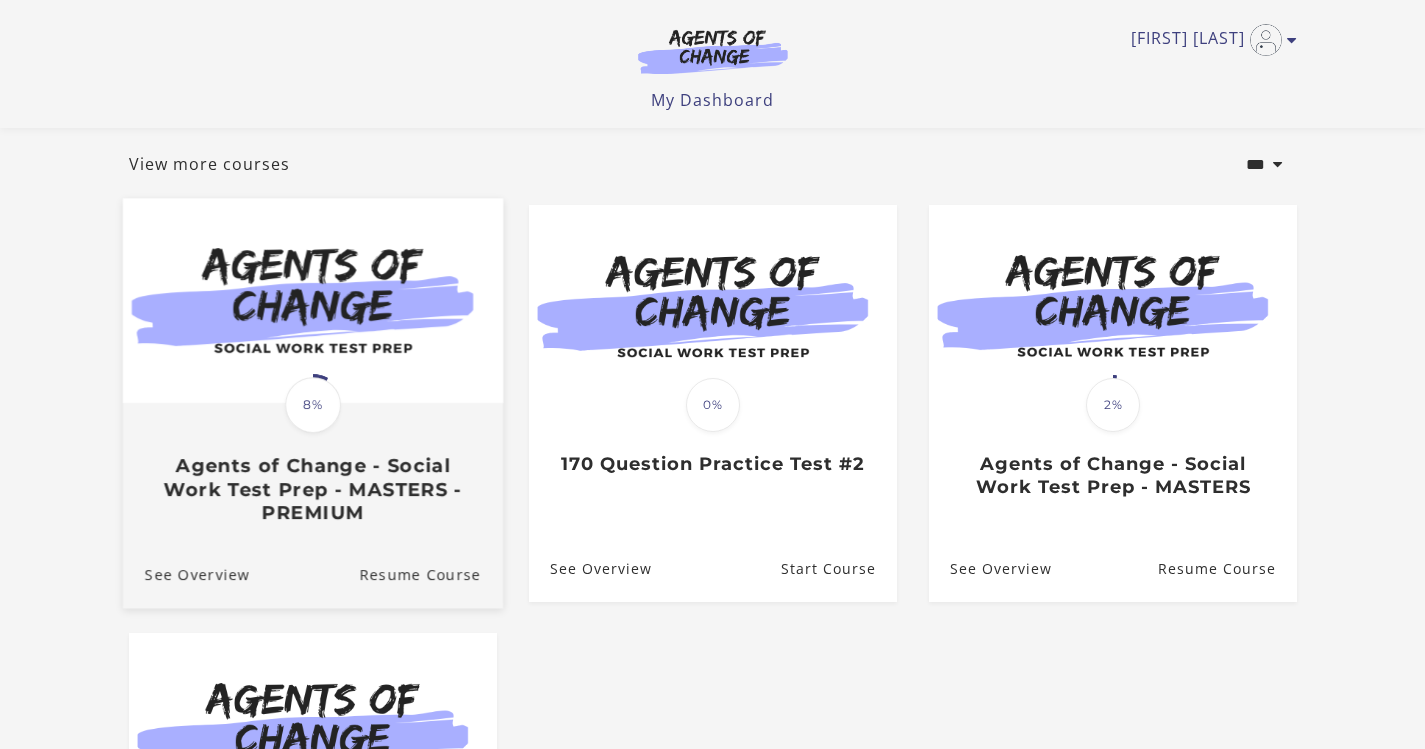 click at bounding box center [312, 300] 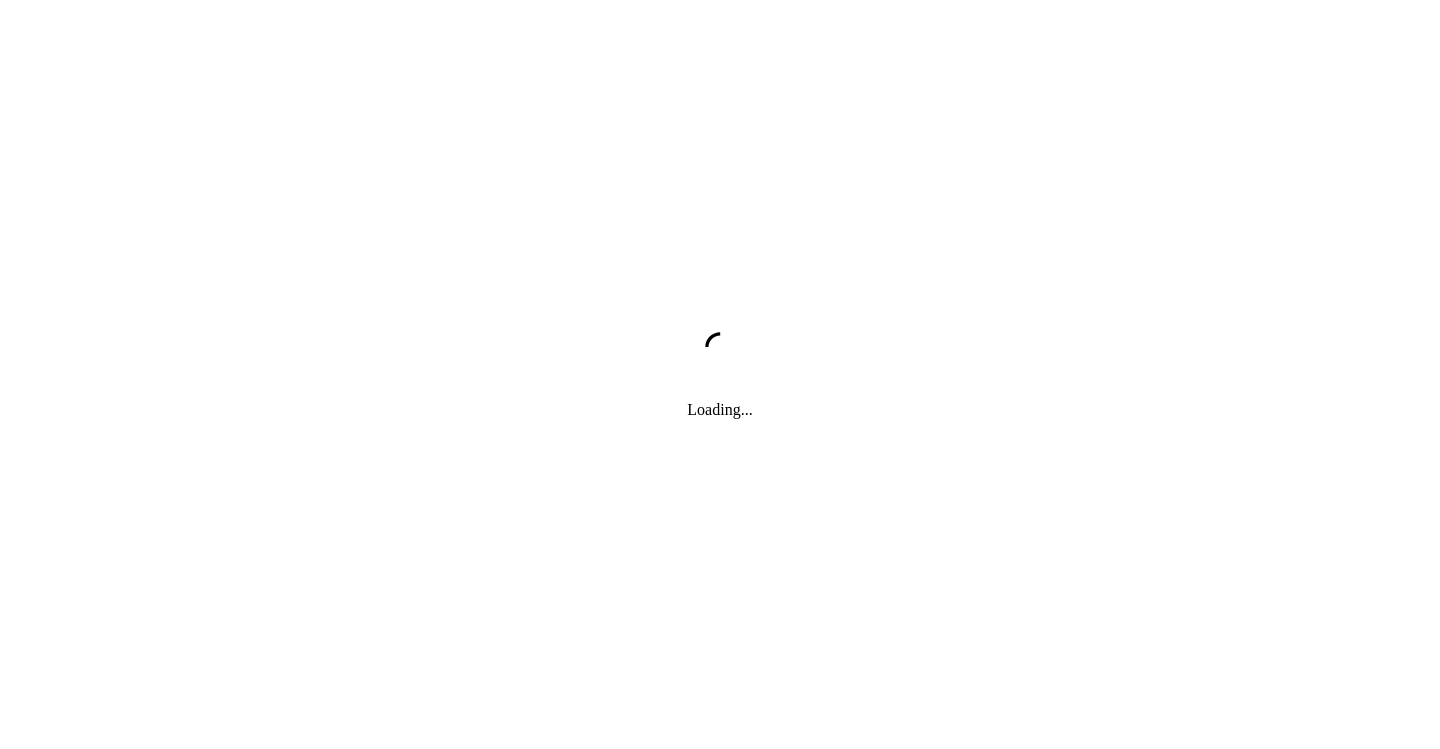 scroll, scrollTop: 0, scrollLeft: 0, axis: both 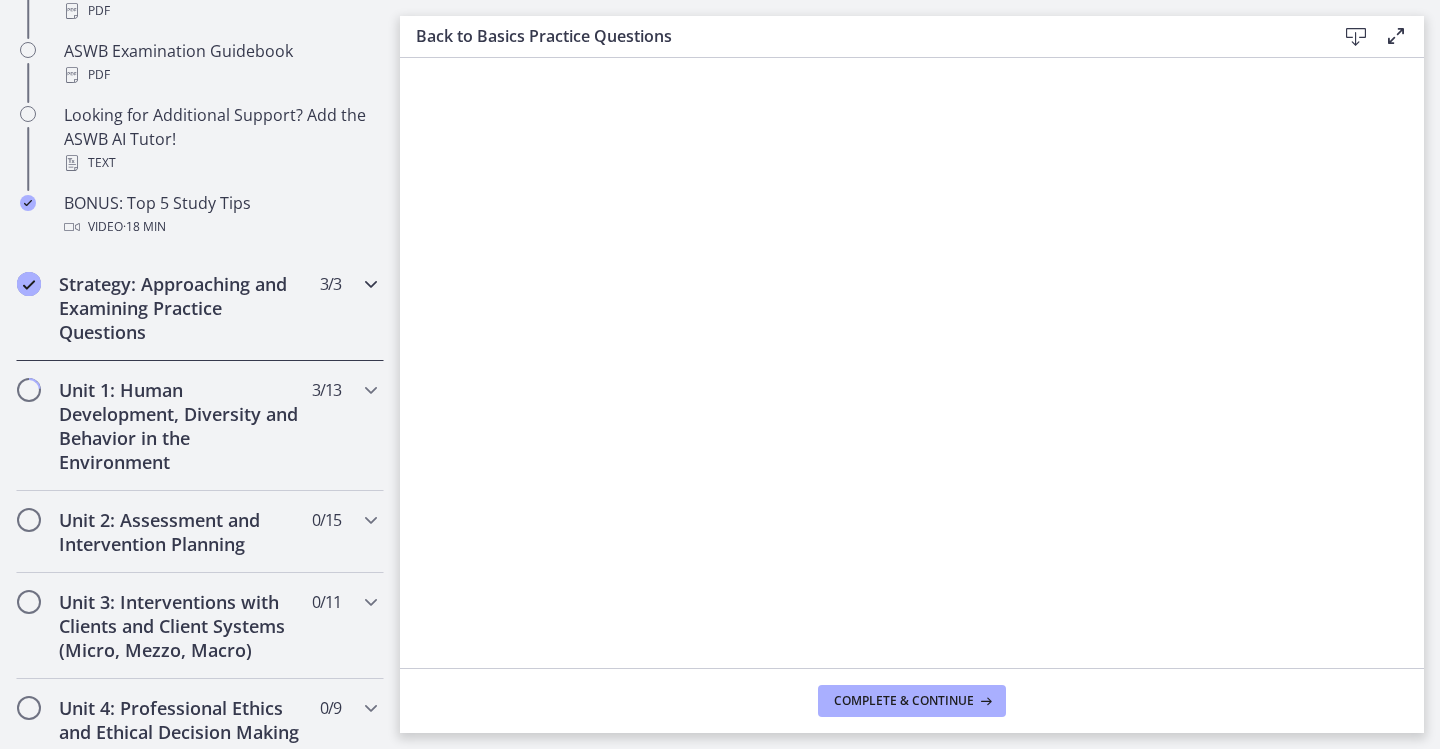 click at bounding box center [371, 284] 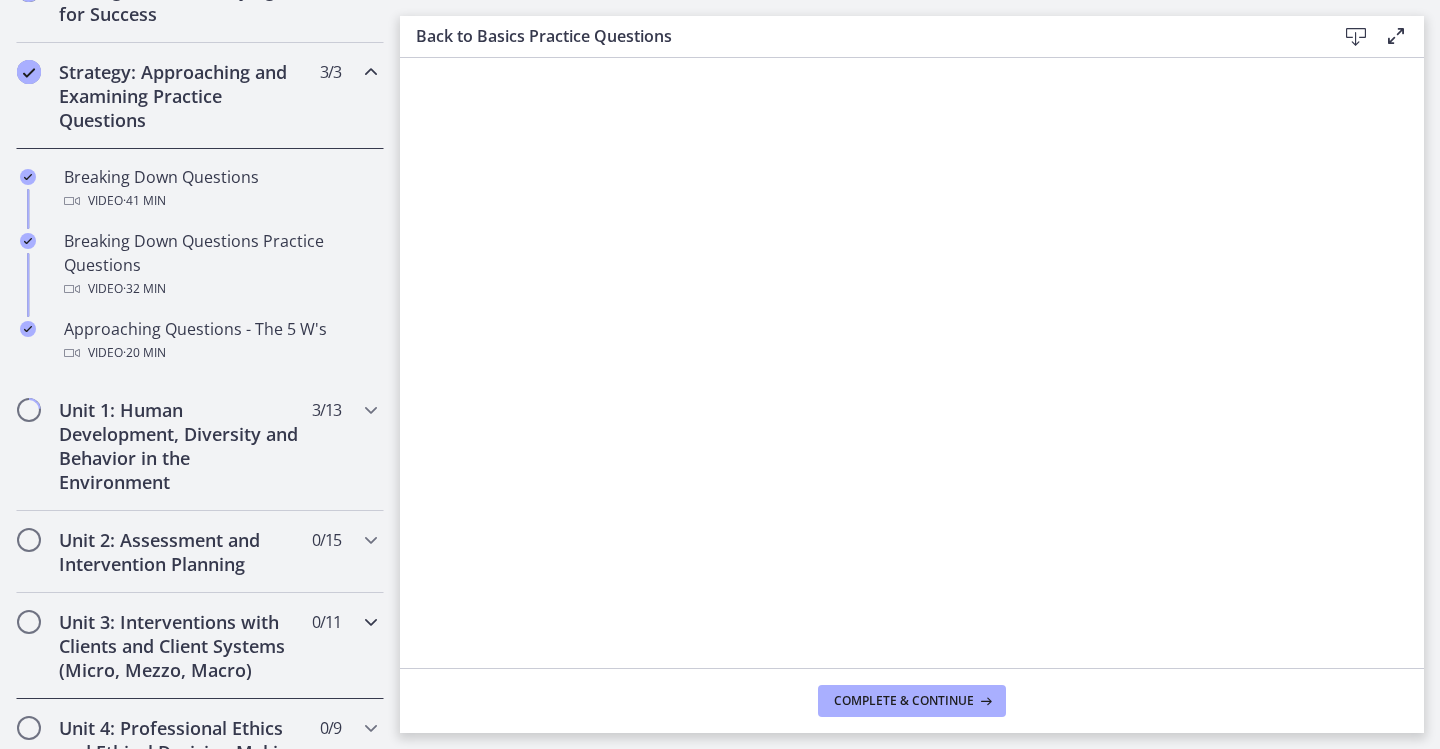 scroll, scrollTop: 398, scrollLeft: 0, axis: vertical 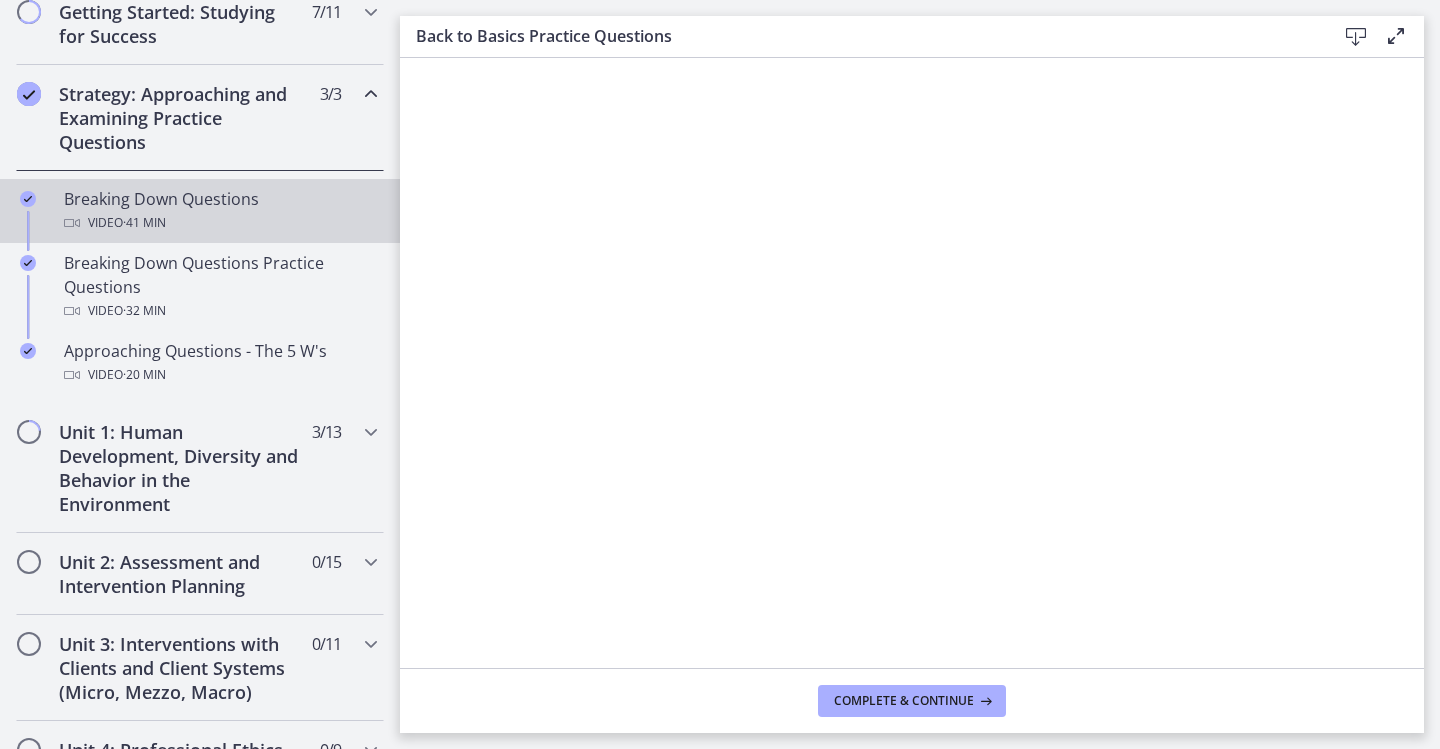 click on "Breaking Down Questions
Video
·  41 min" at bounding box center (220, 211) 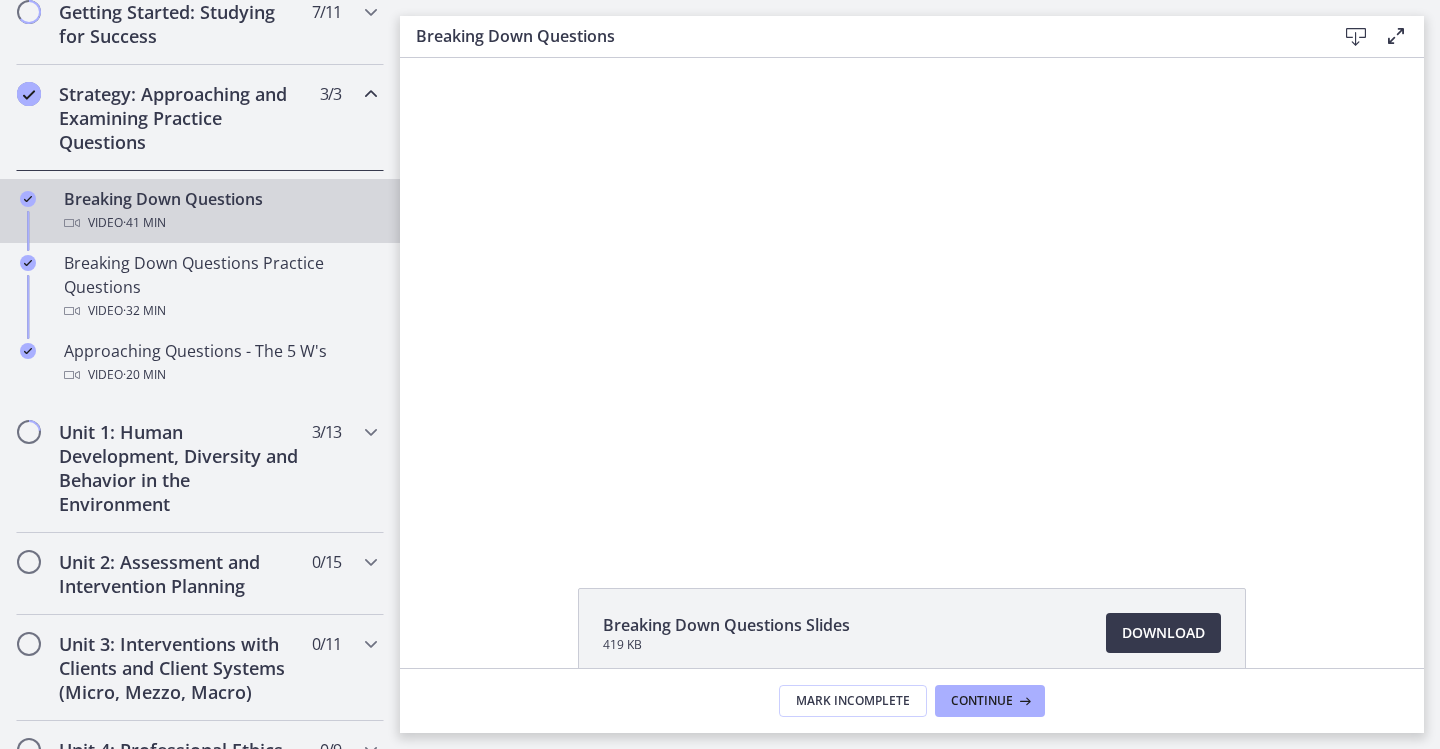 scroll, scrollTop: 0, scrollLeft: 0, axis: both 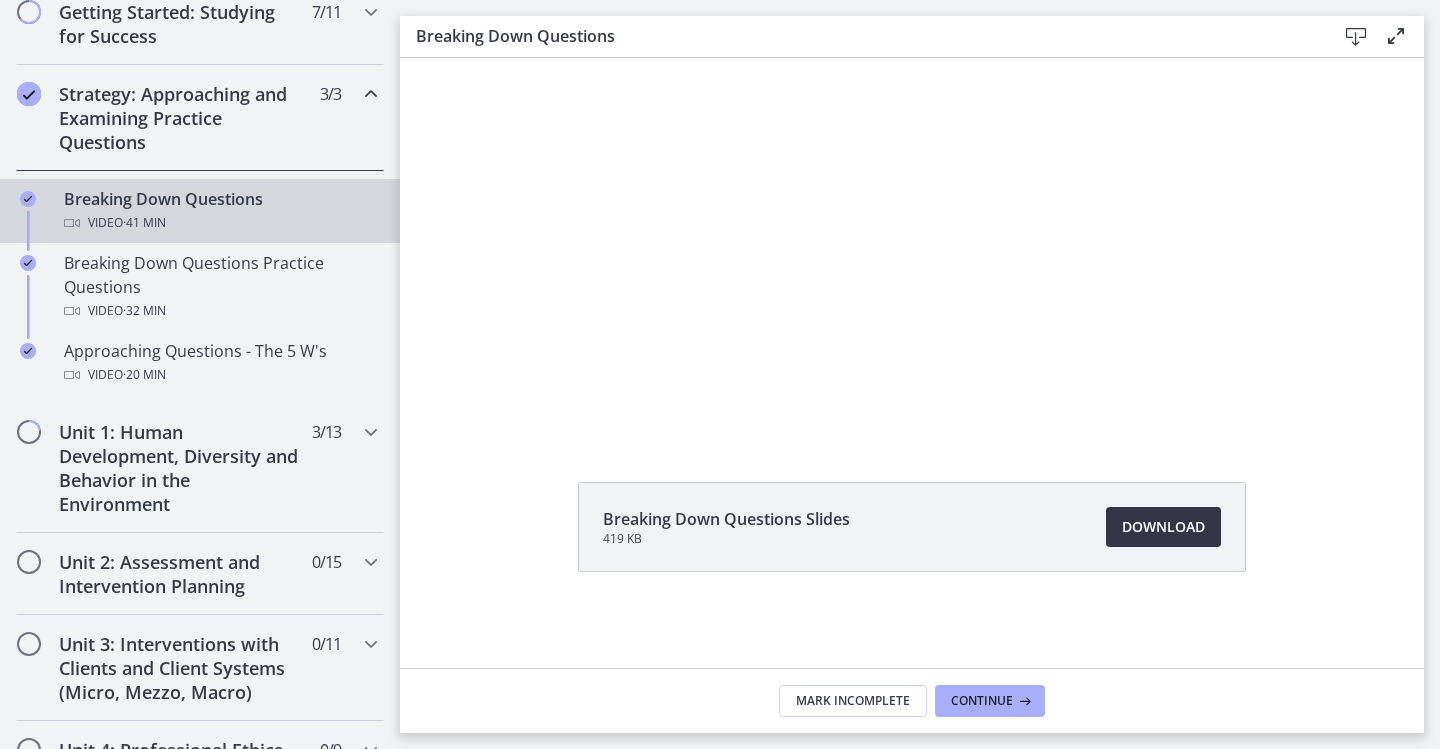 click on "Download
Opens in a new window" at bounding box center [1163, 527] 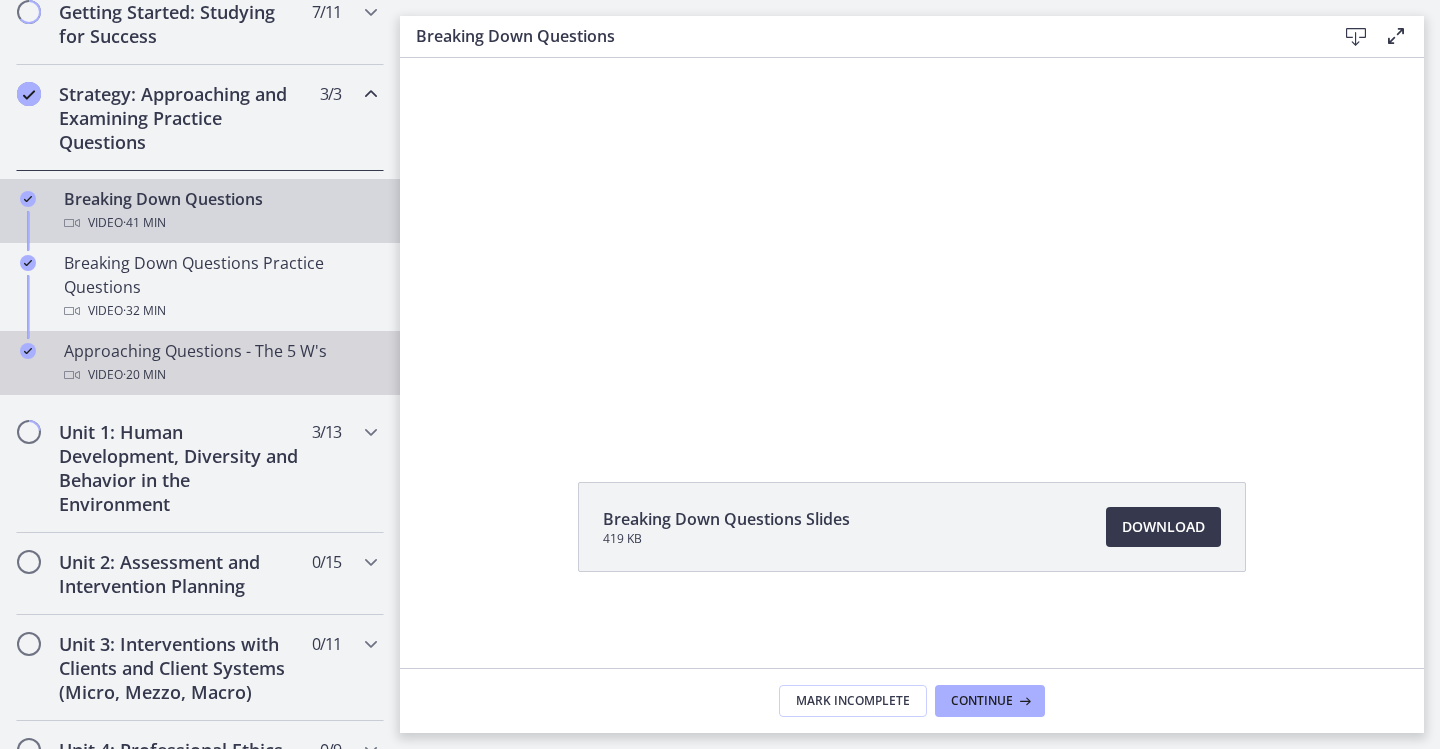click on "Approaching Questions - The 5 W's
Video
·  20 min" at bounding box center (220, 363) 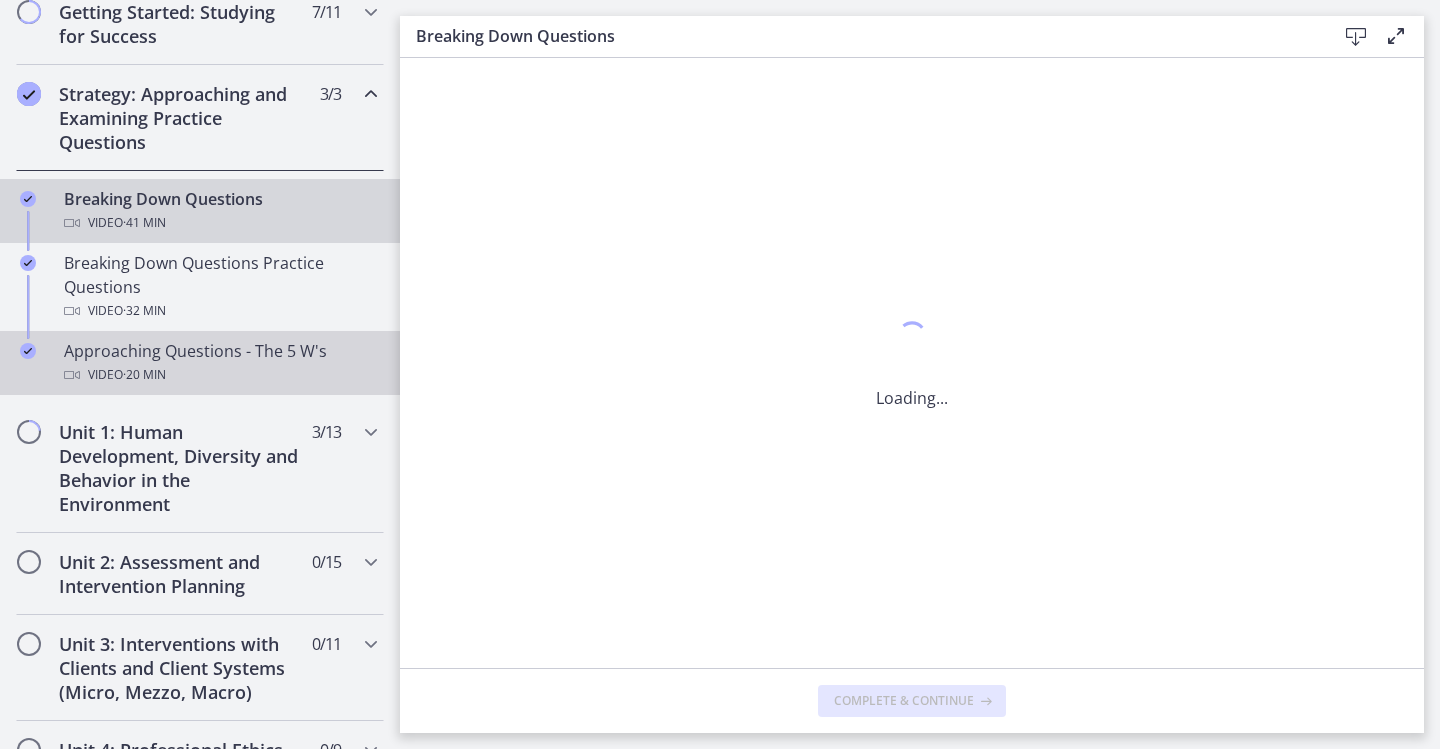 scroll, scrollTop: 0, scrollLeft: 0, axis: both 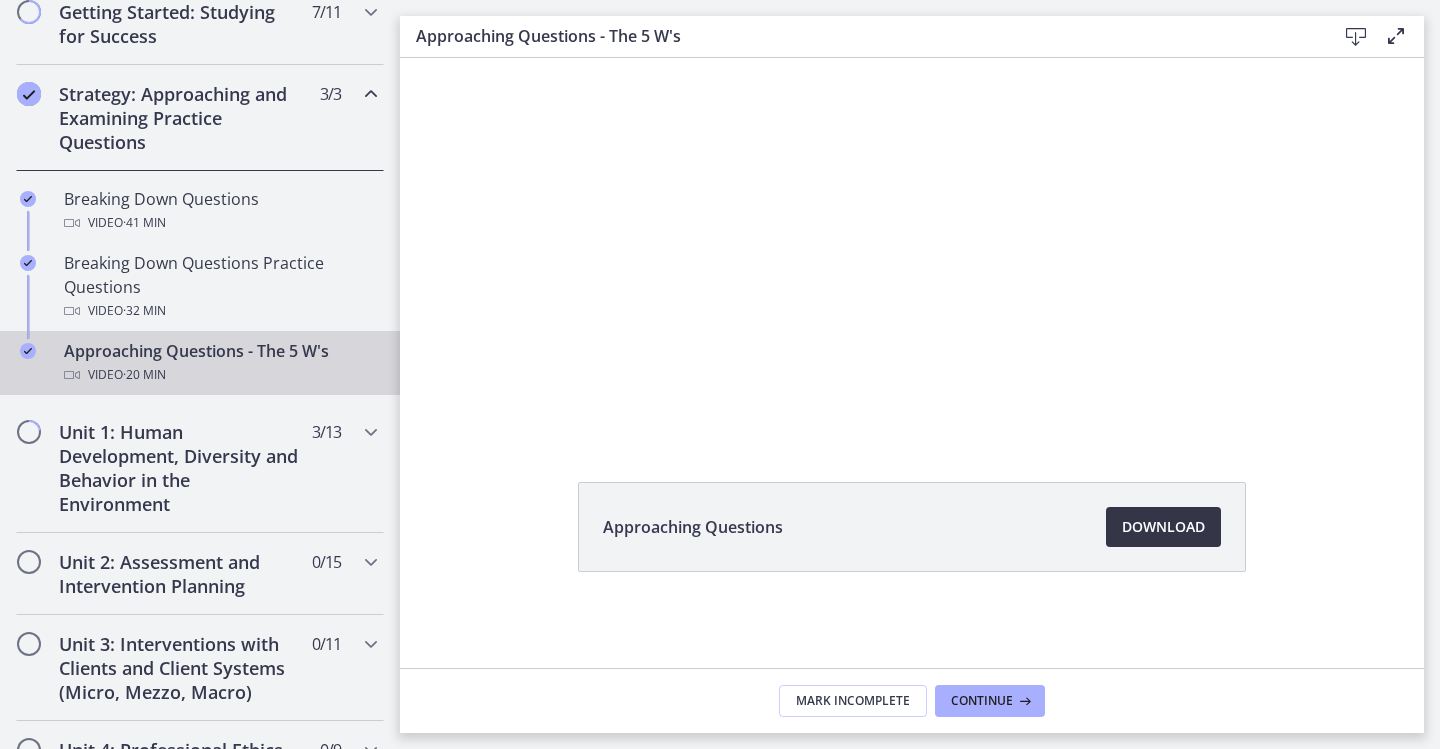 click on "Download
Opens in a new window" at bounding box center (1163, 527) 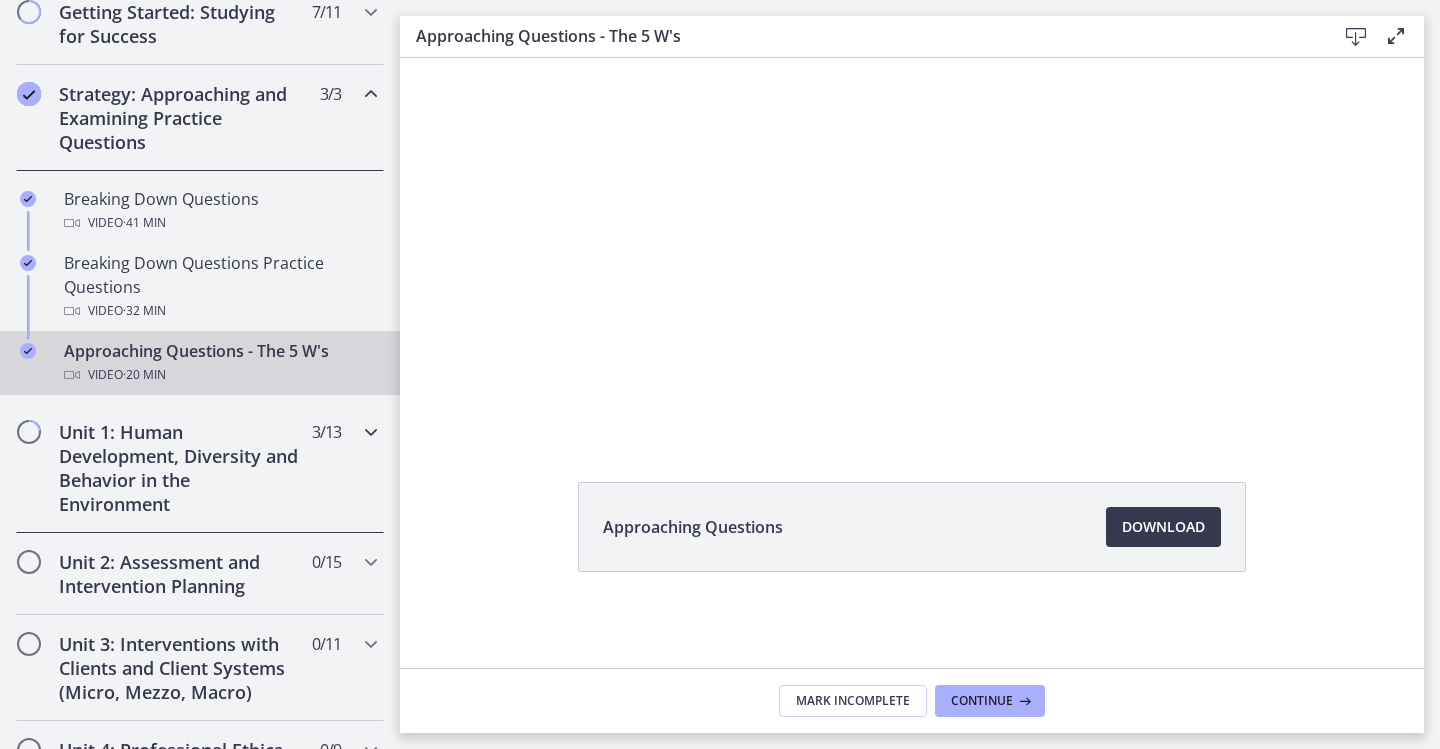 click at bounding box center (371, 432) 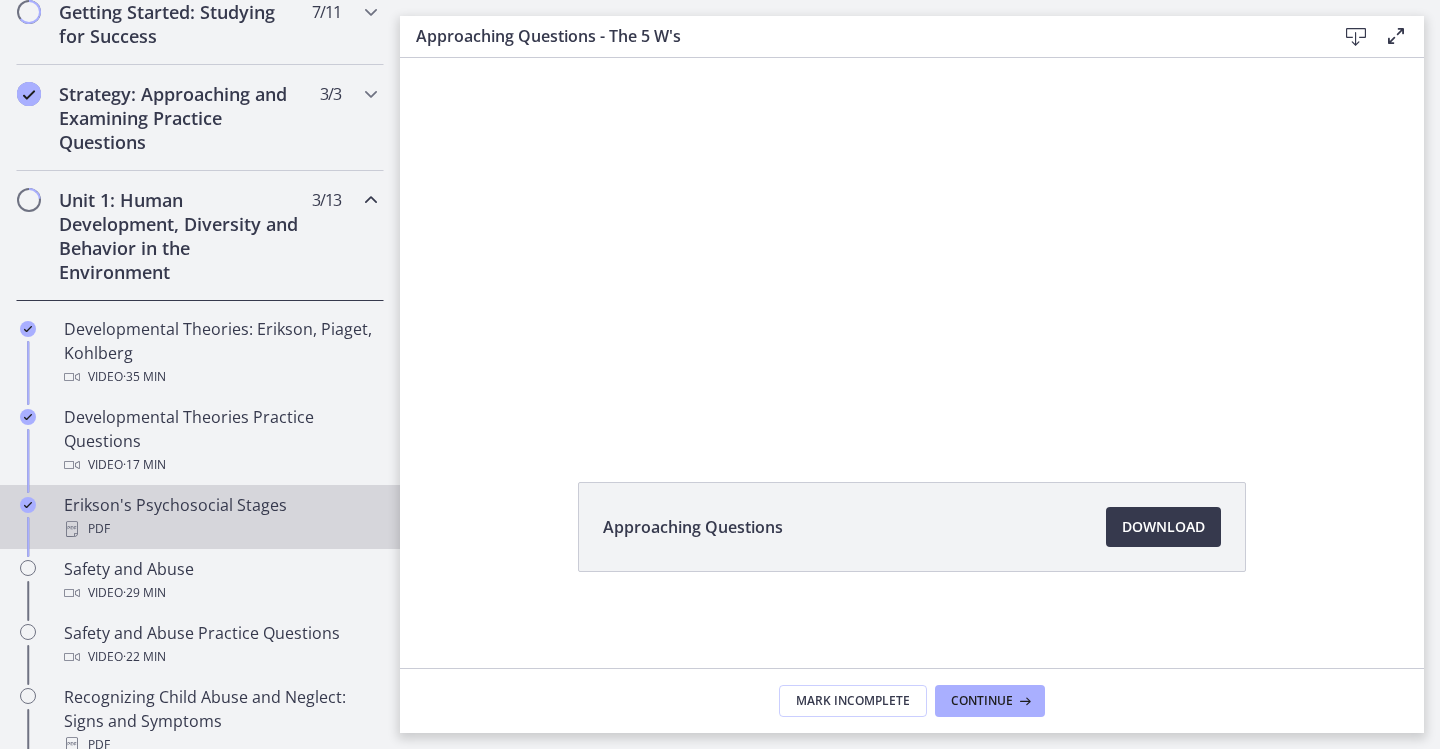 click on "[NAME]'s Psychosocial Stages
PDF" at bounding box center (220, 517) 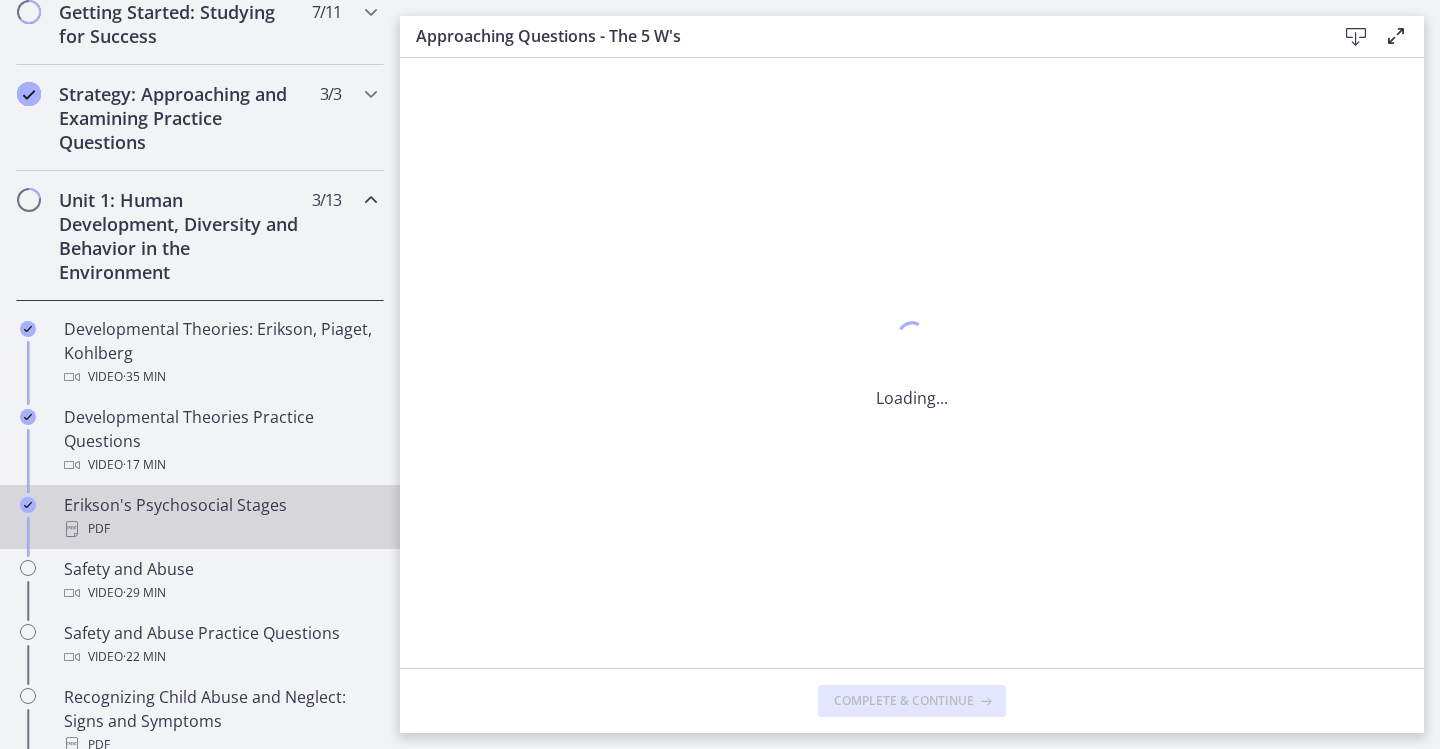 scroll, scrollTop: 0, scrollLeft: 0, axis: both 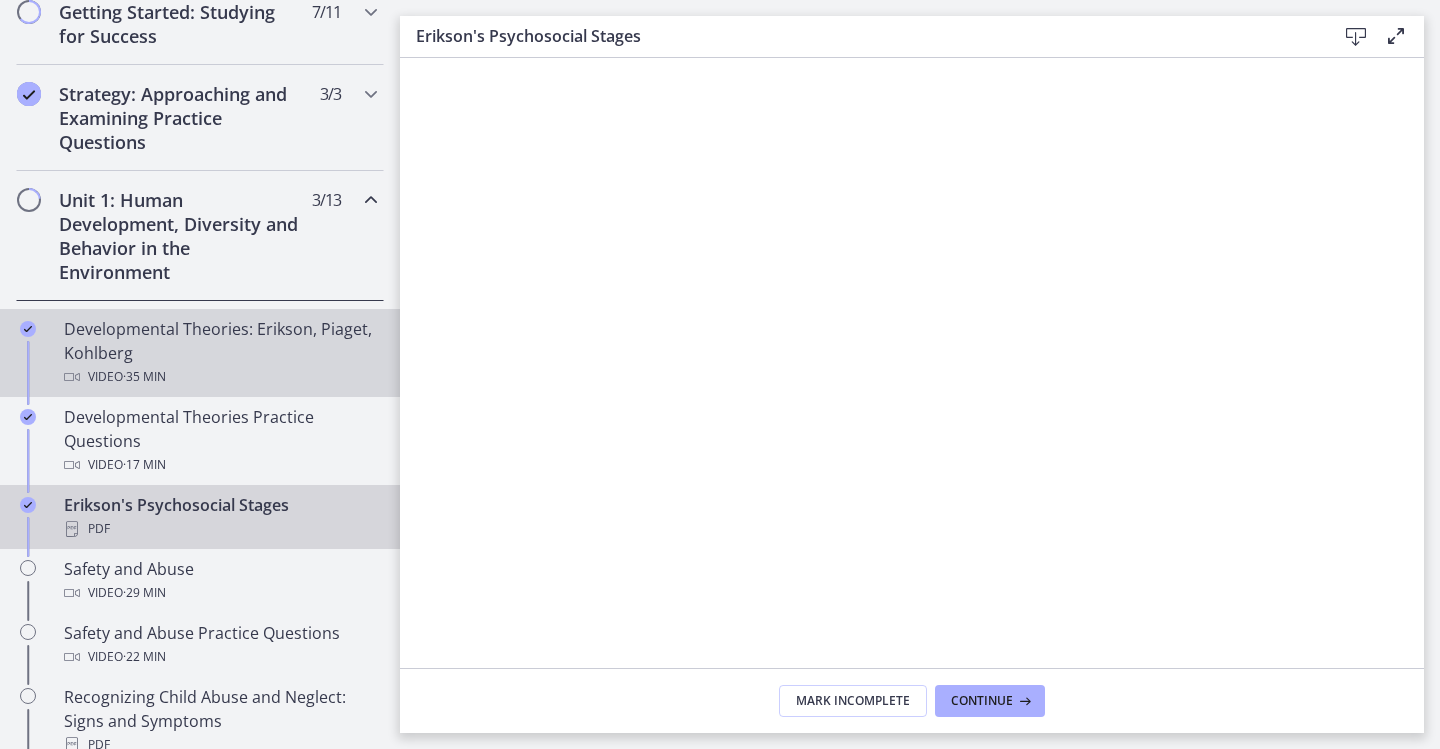 click on "Developmental Theories: [NAME], [NAME], [NAME]
Video
·  35 min" at bounding box center [220, 353] 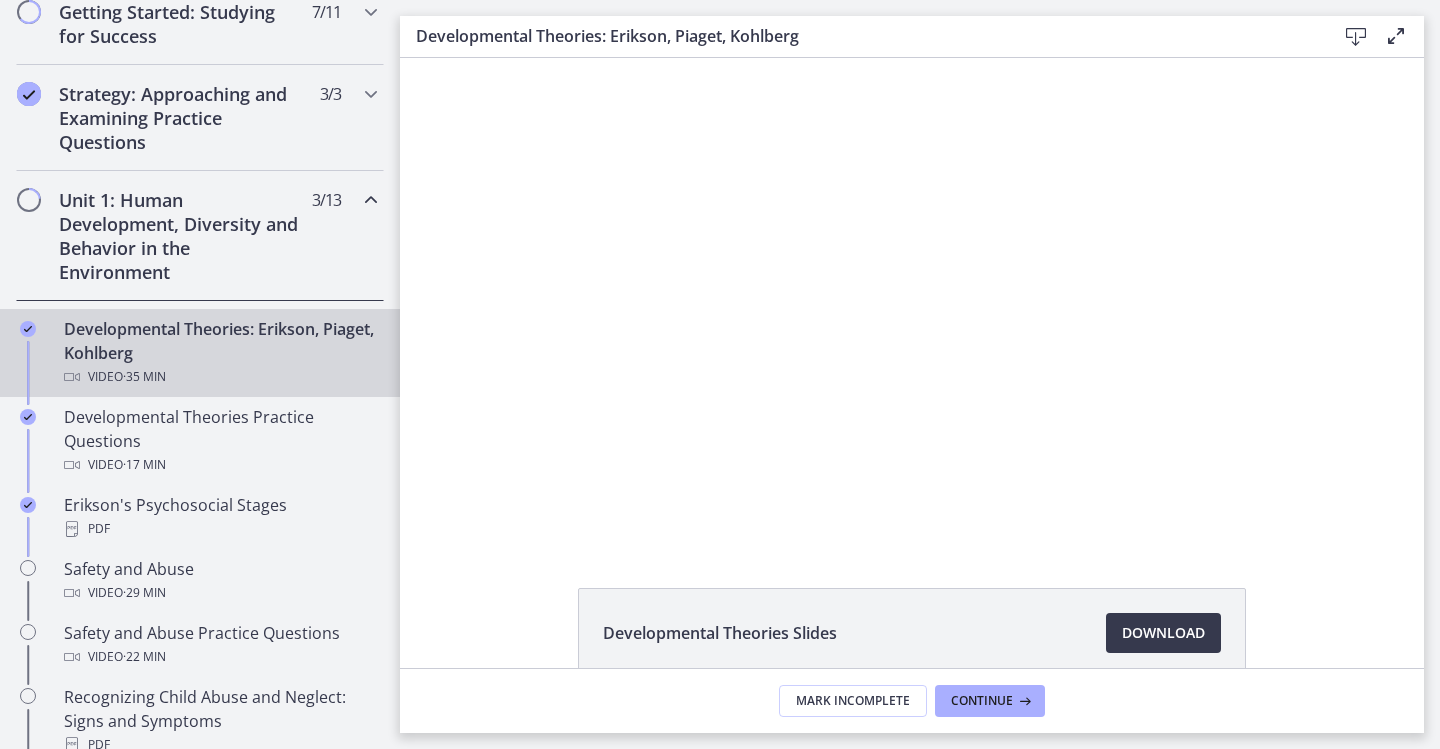 scroll, scrollTop: 0, scrollLeft: 0, axis: both 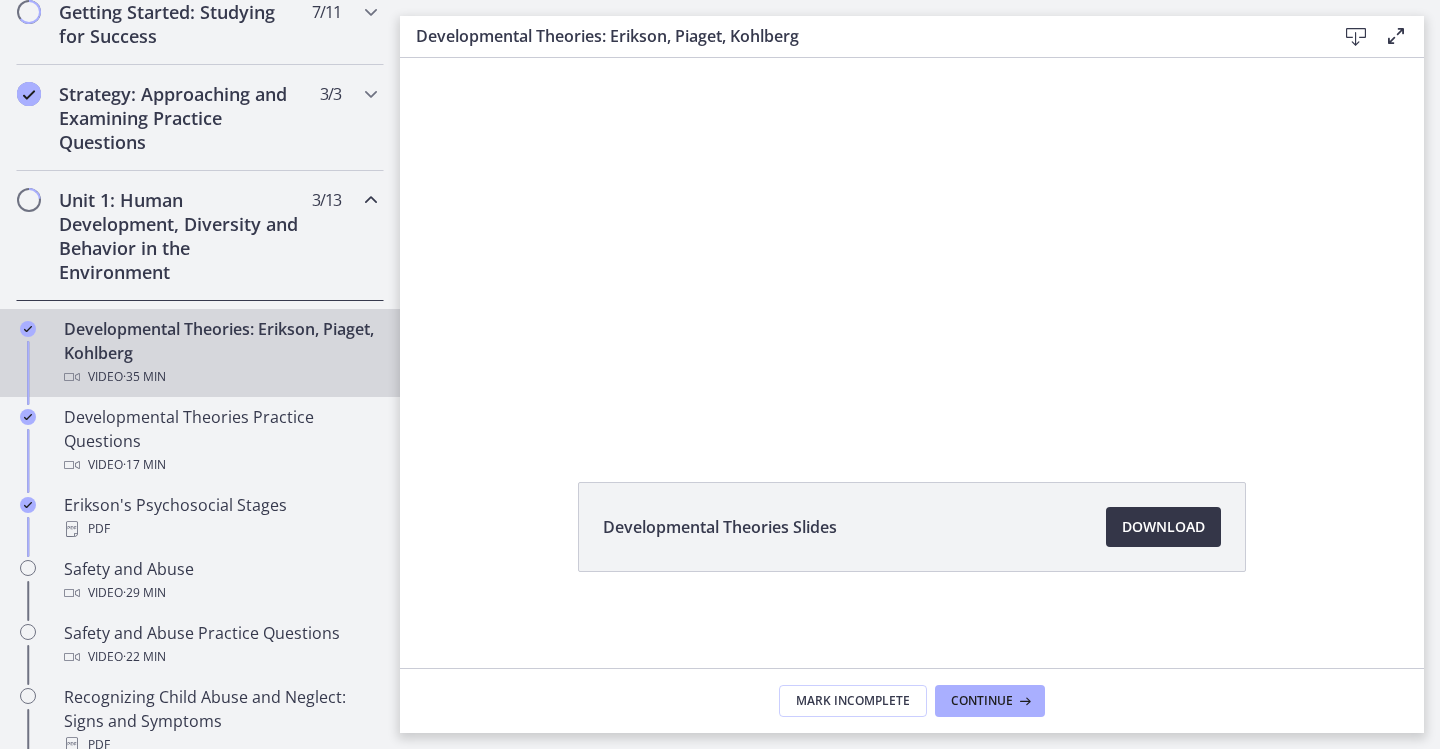 click on "Download
Opens in a new window" at bounding box center [1163, 527] 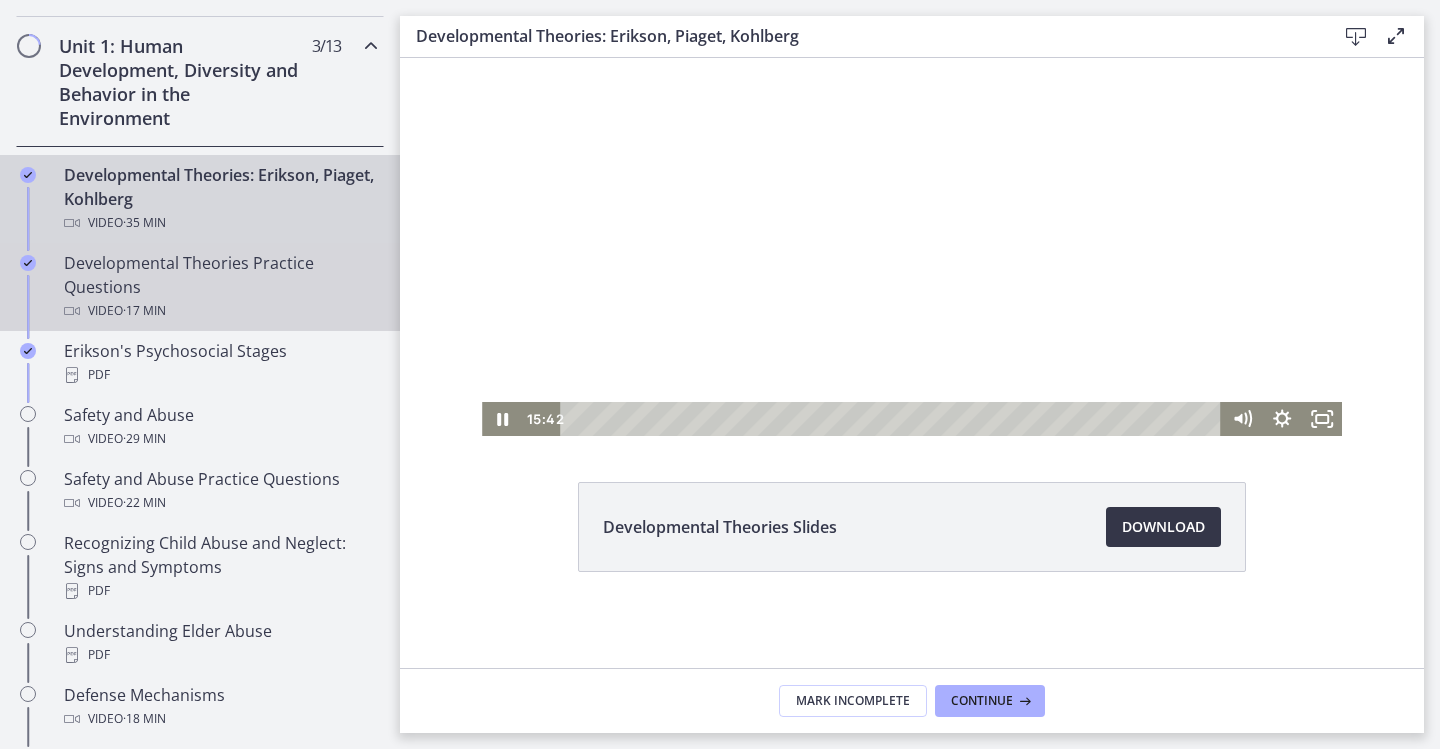 scroll, scrollTop: 598, scrollLeft: 0, axis: vertical 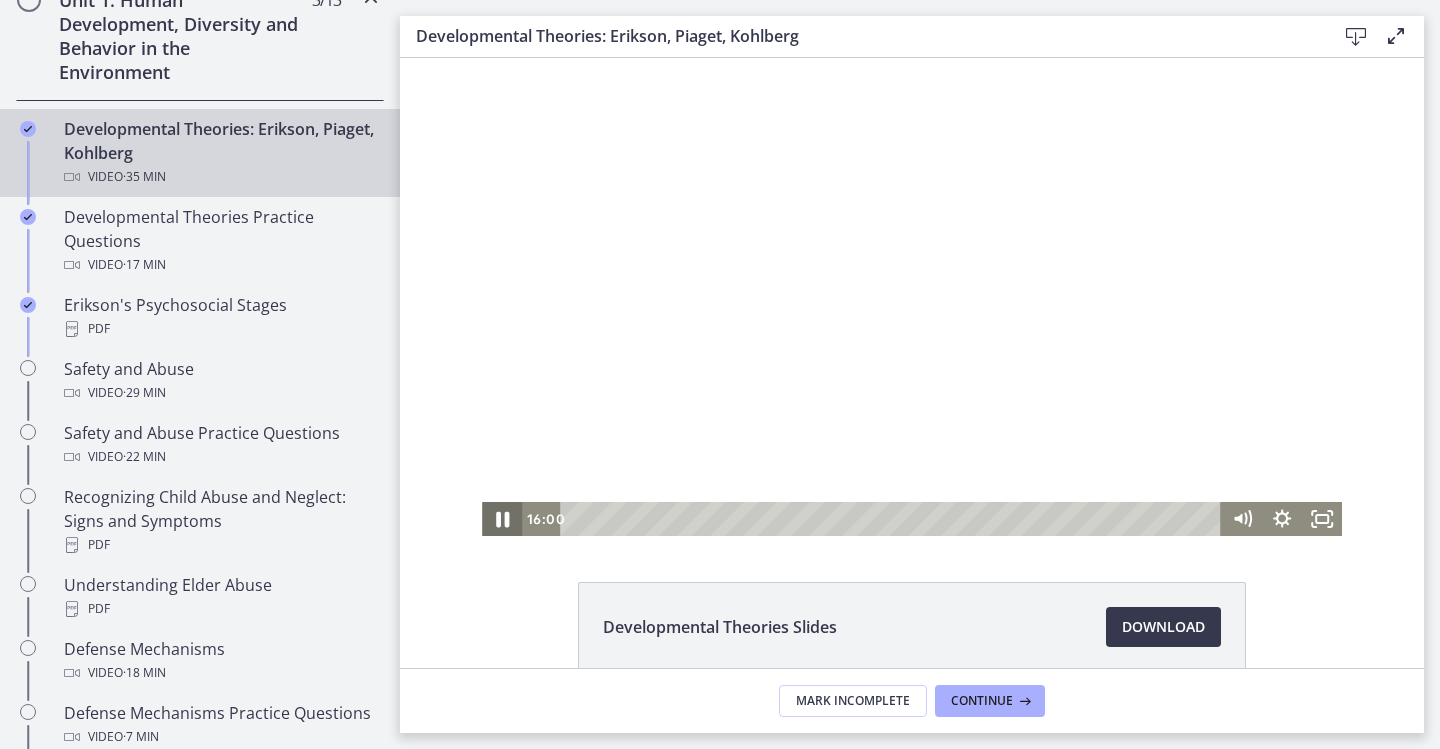 click 